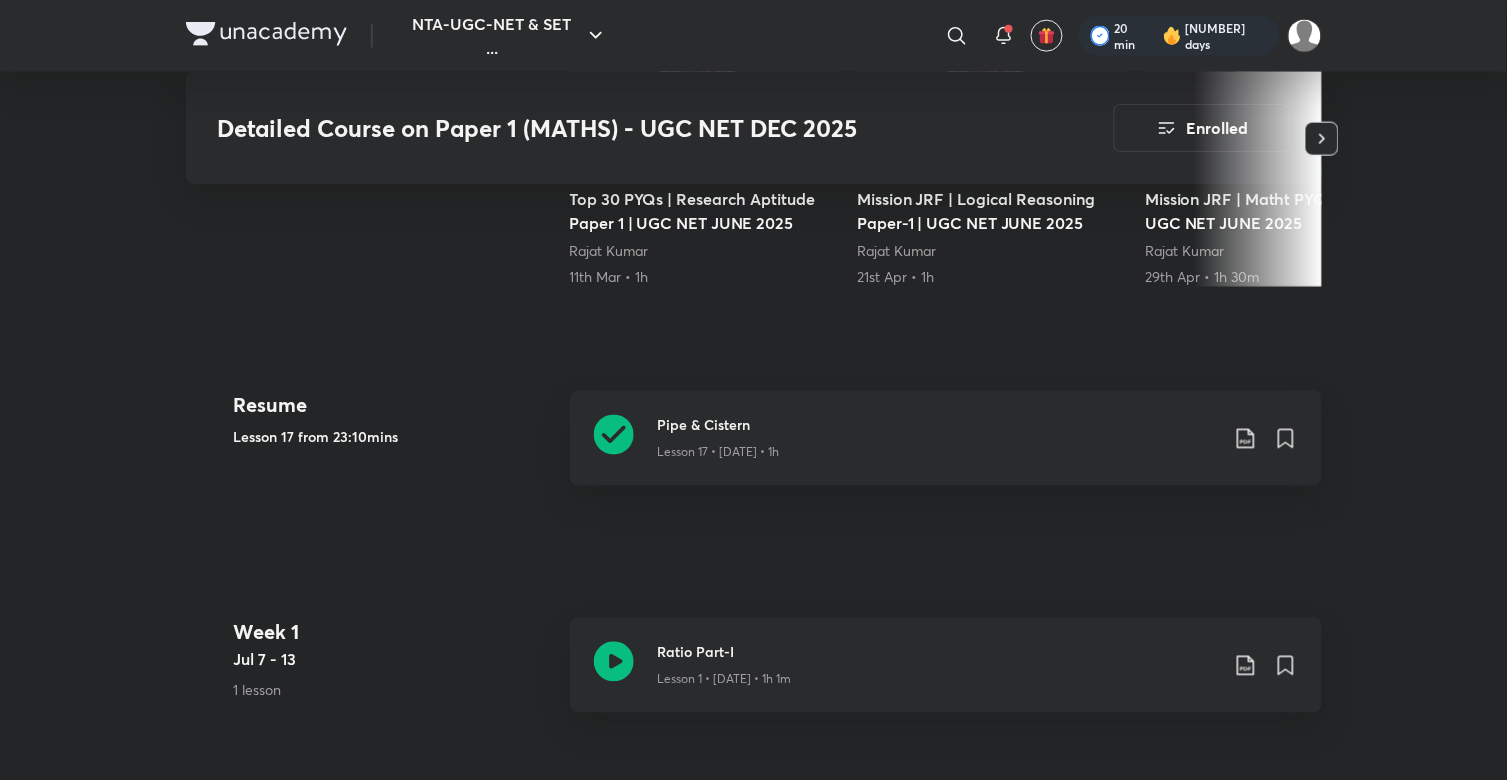 scroll, scrollTop: 666, scrollLeft: 0, axis: vertical 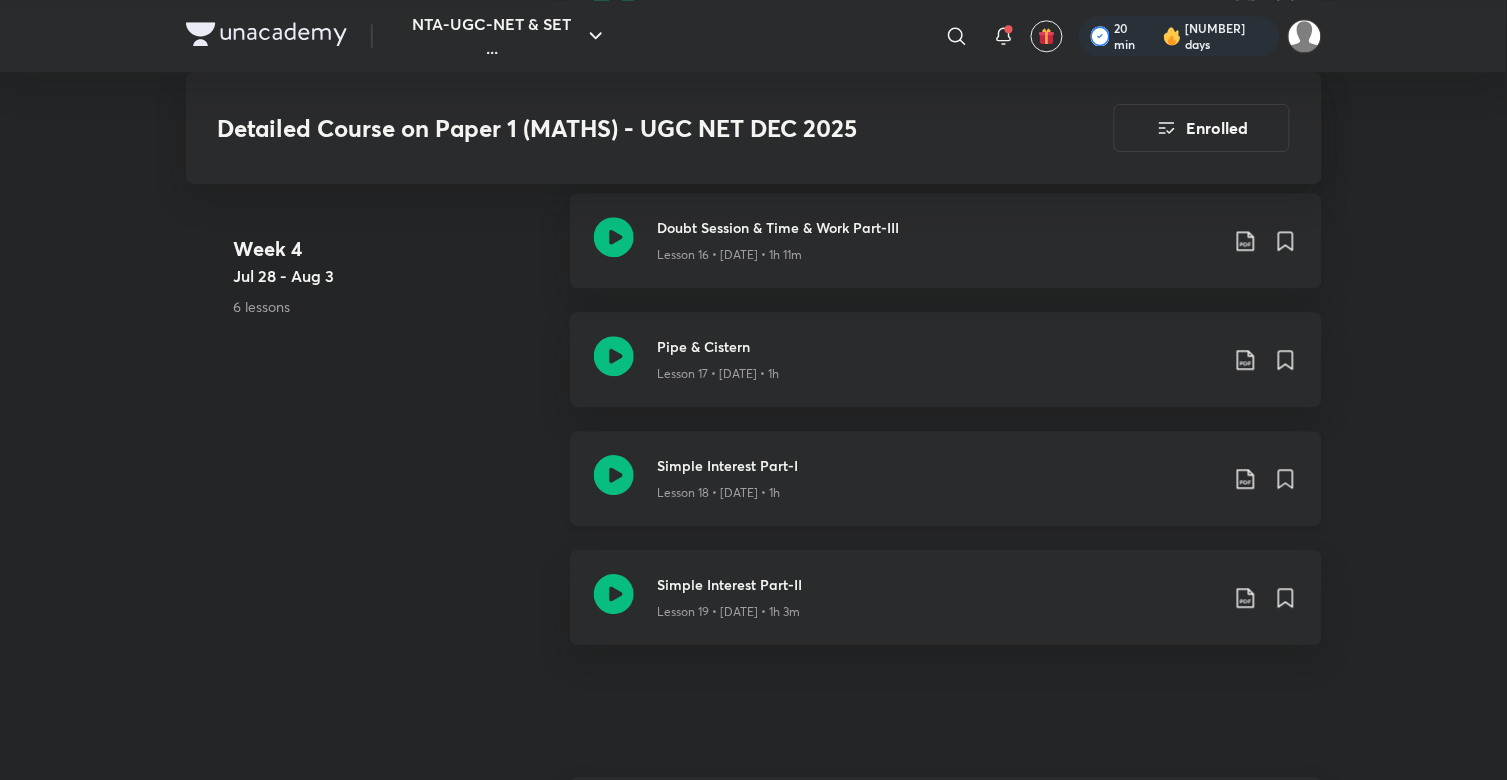 click 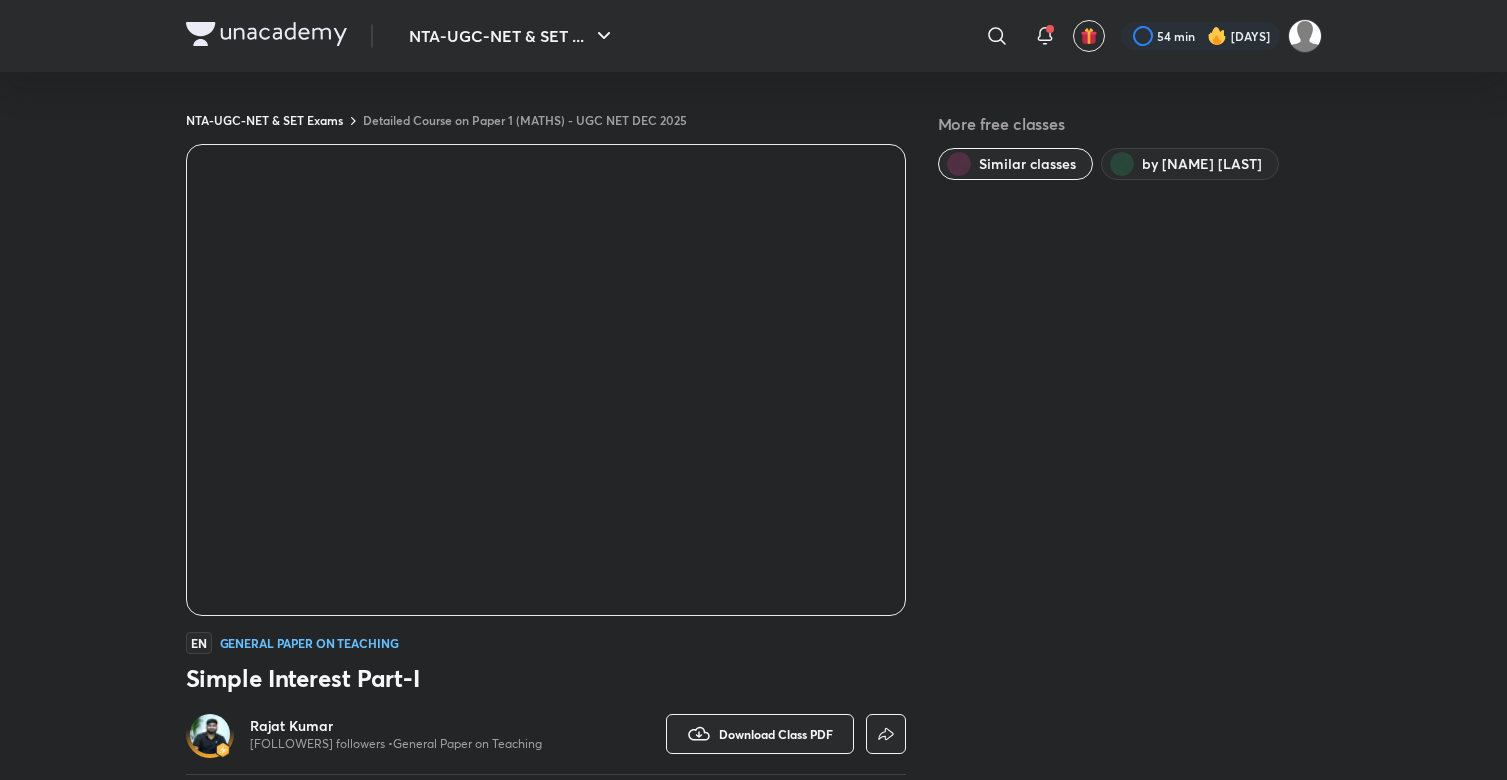 scroll, scrollTop: 0, scrollLeft: 0, axis: both 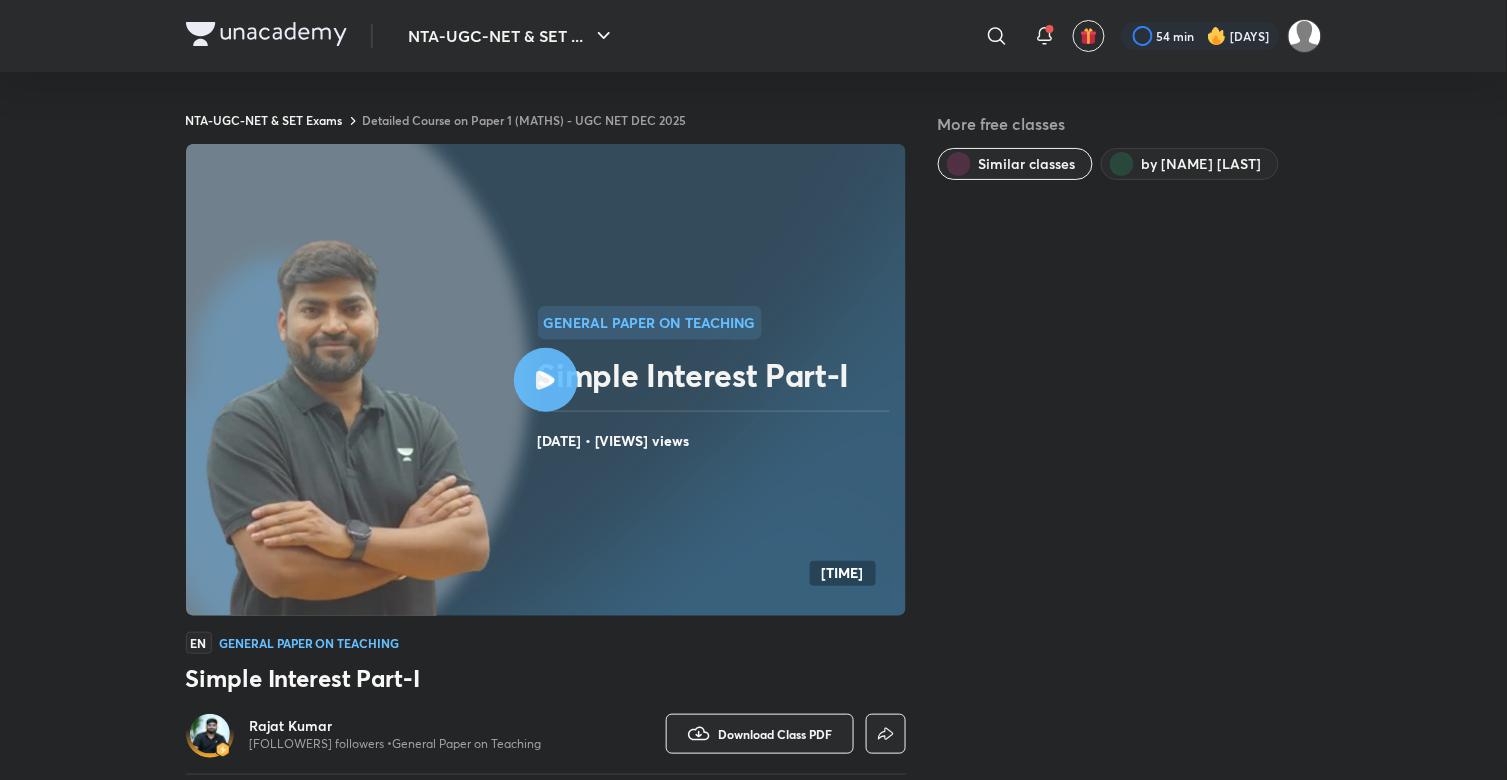 click 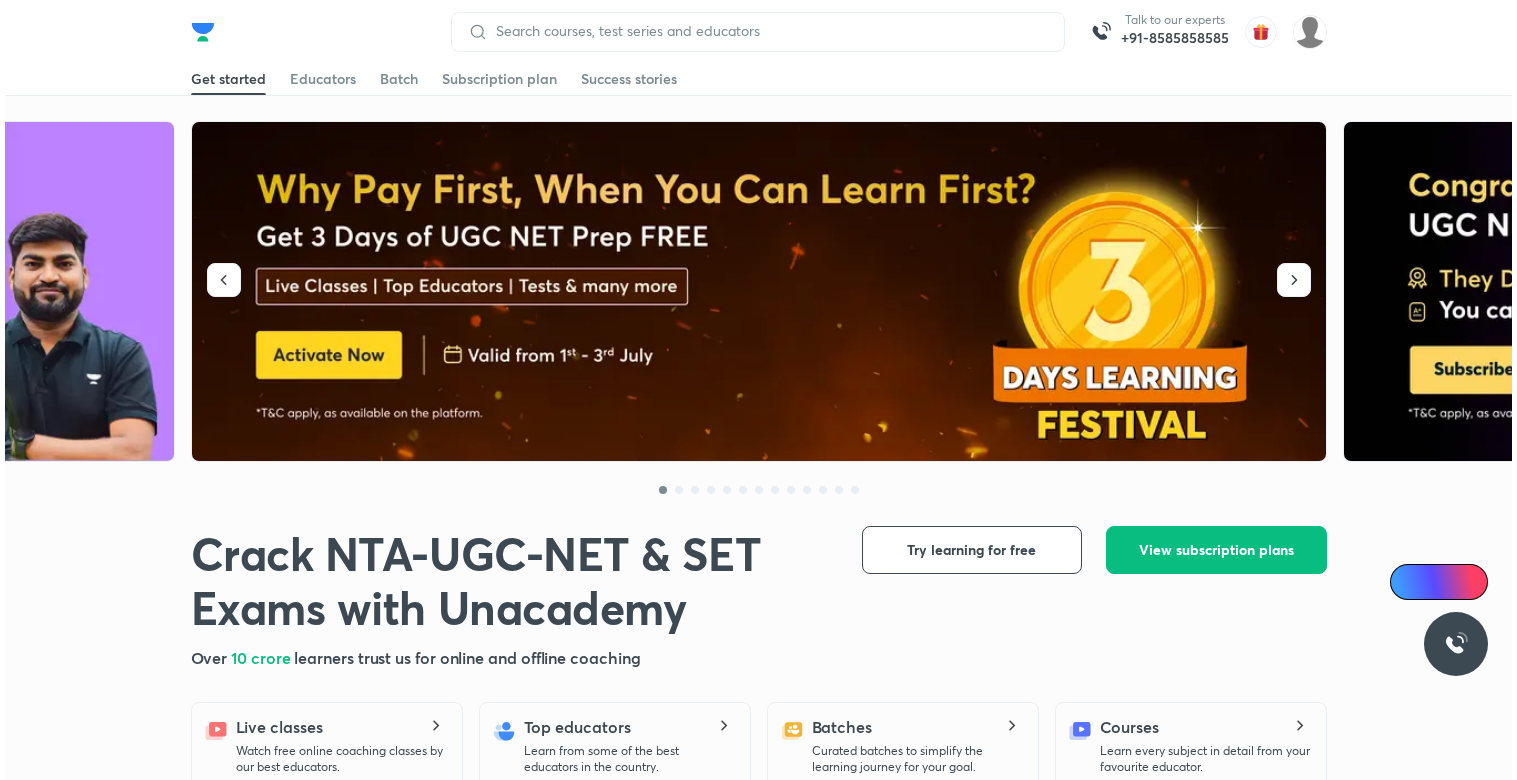 scroll, scrollTop: 0, scrollLeft: 0, axis: both 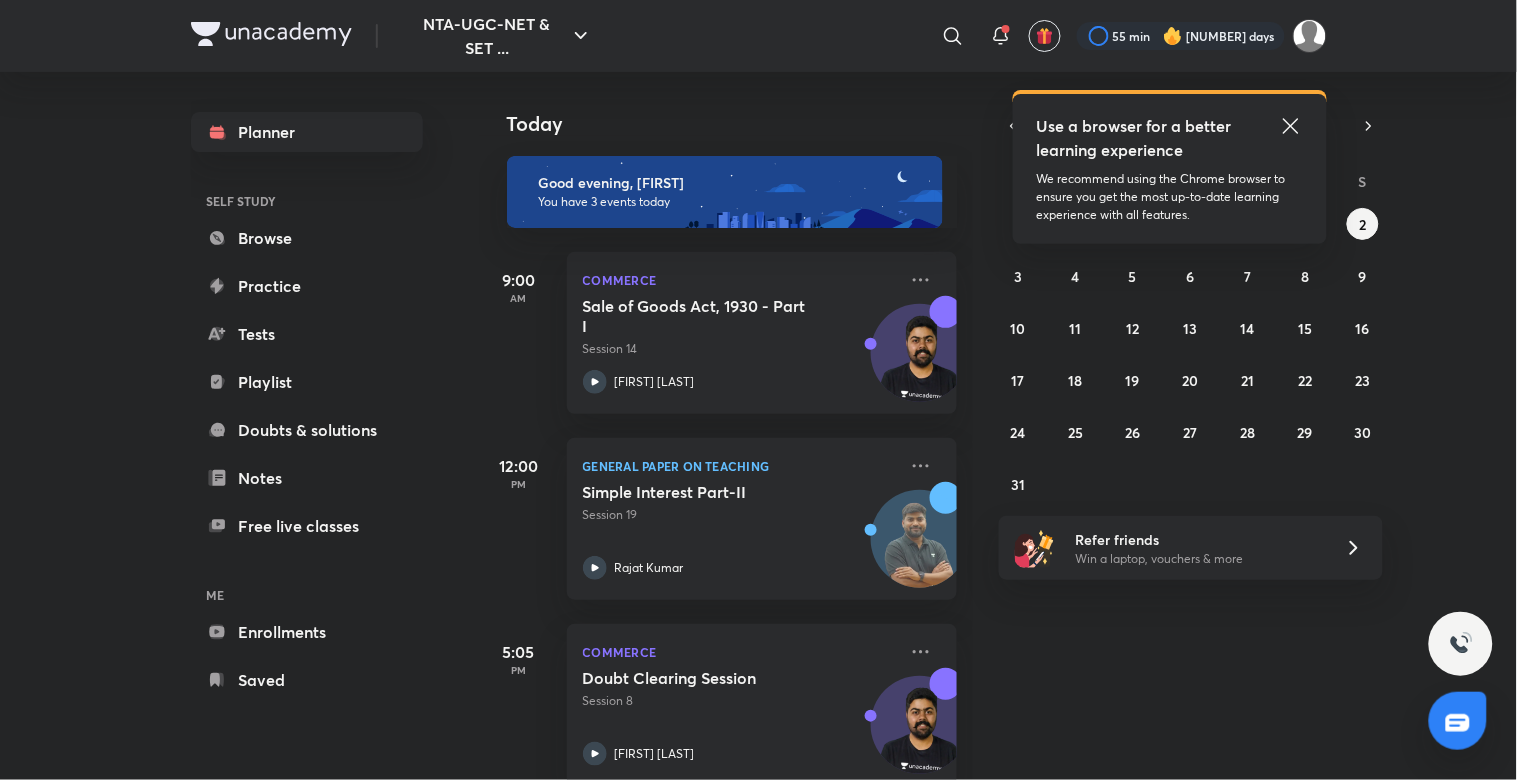 click 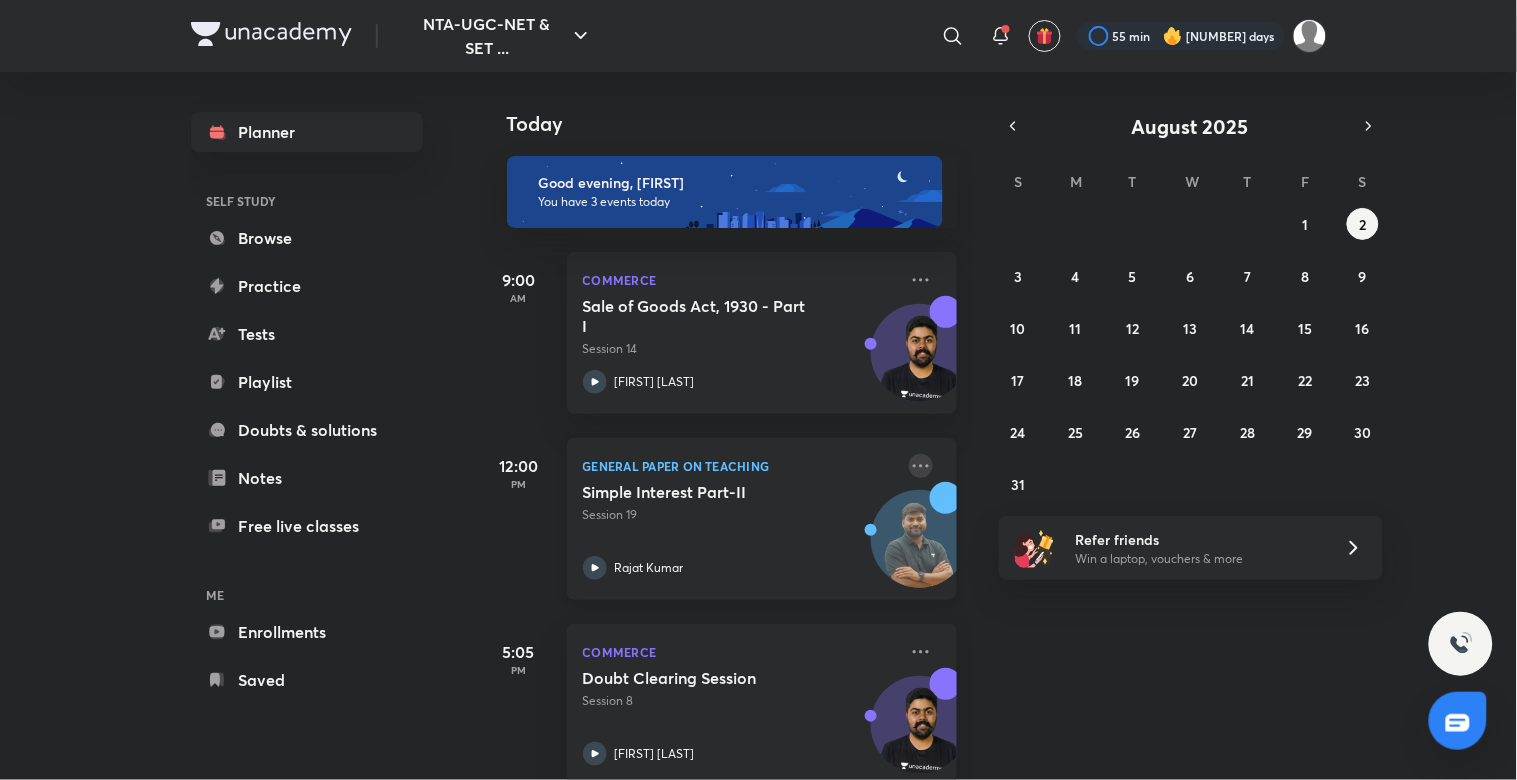 click 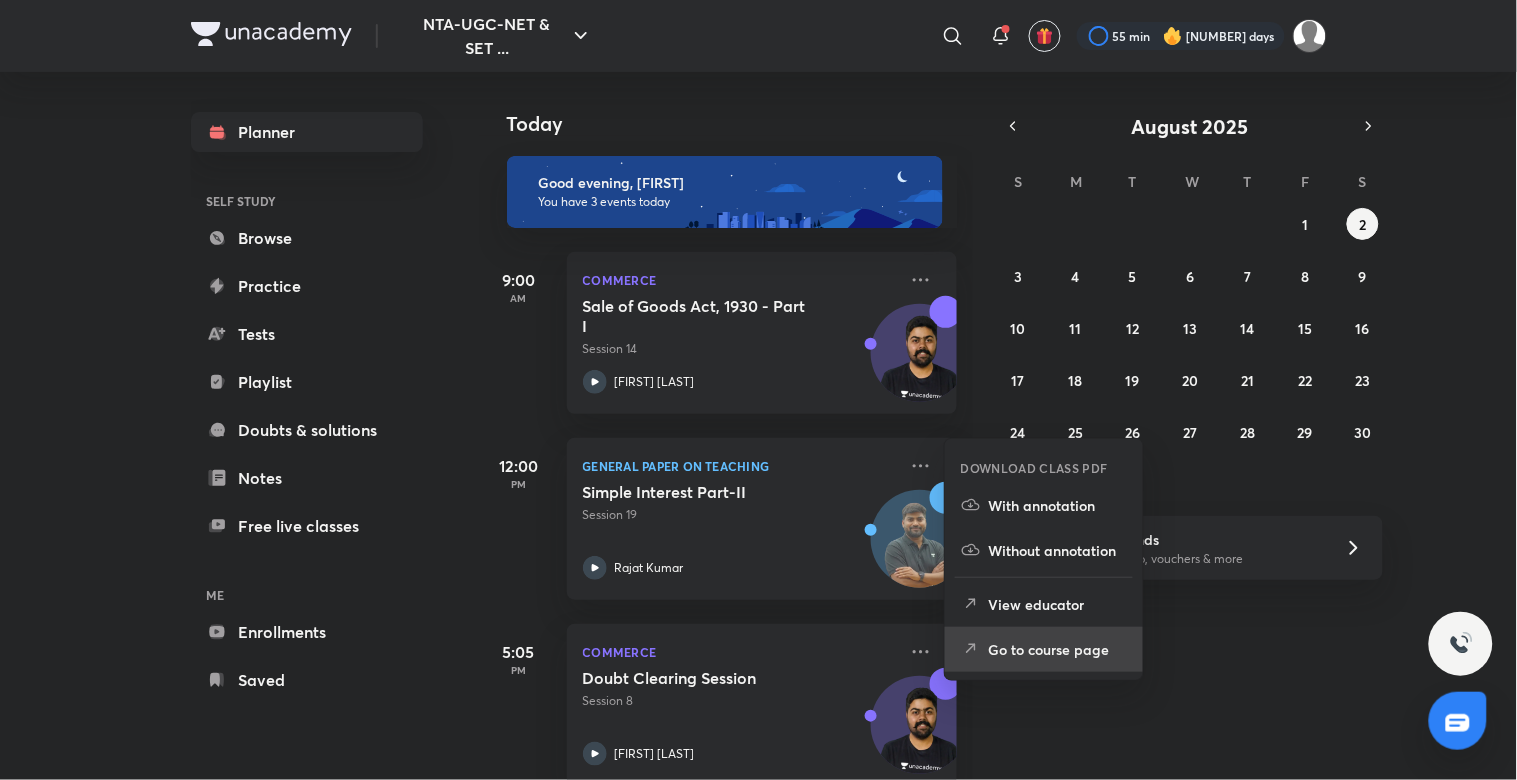 click 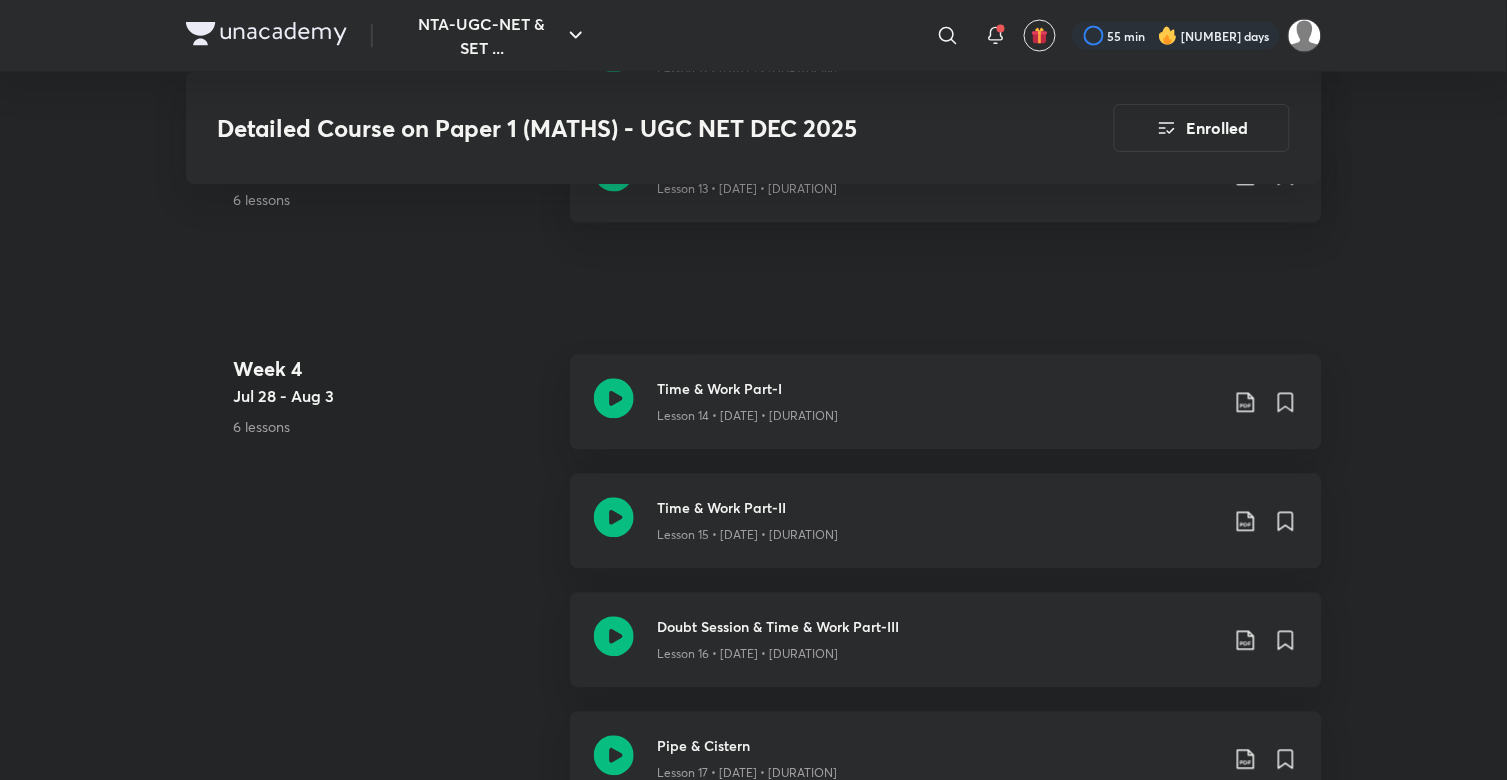 scroll, scrollTop: 2933, scrollLeft: 0, axis: vertical 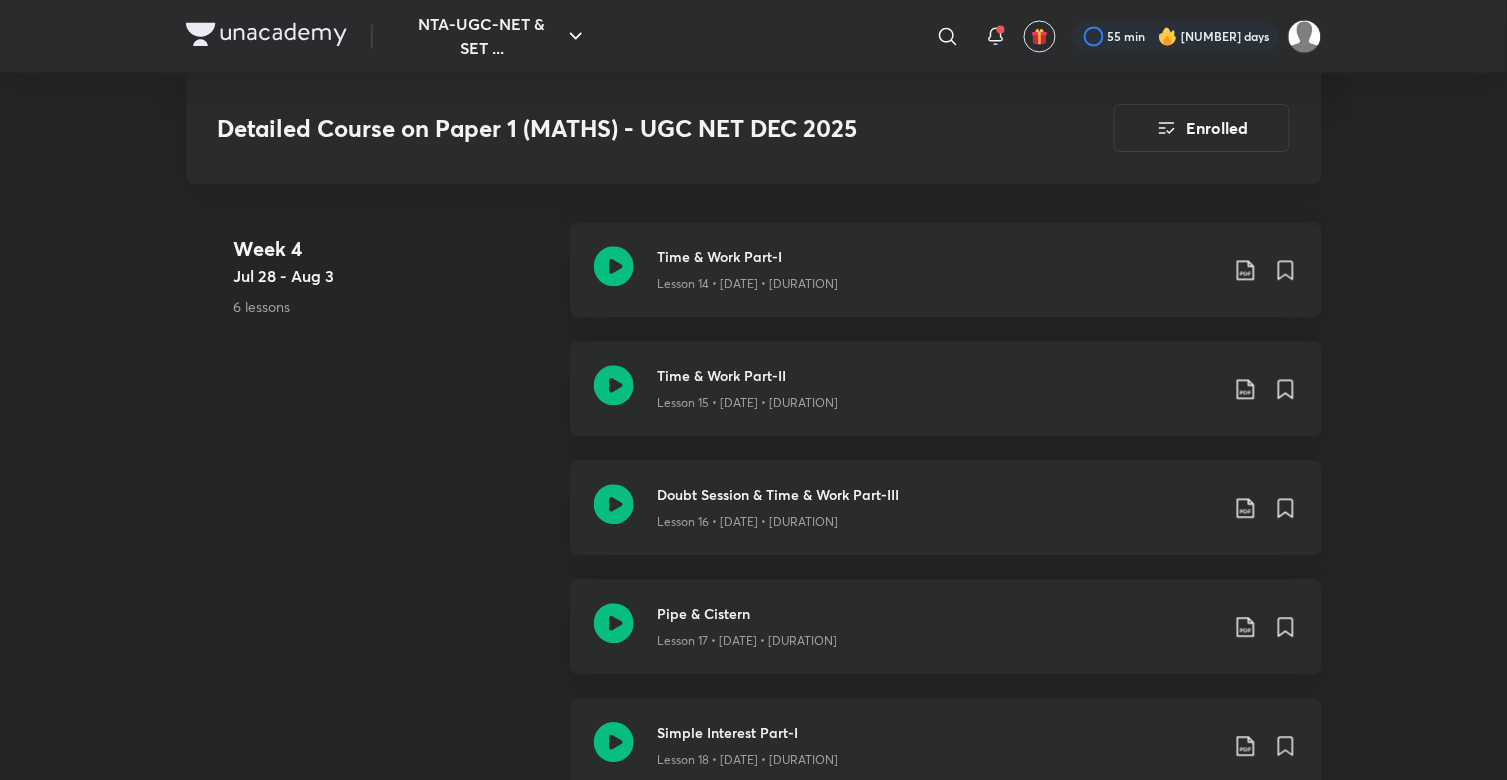 click 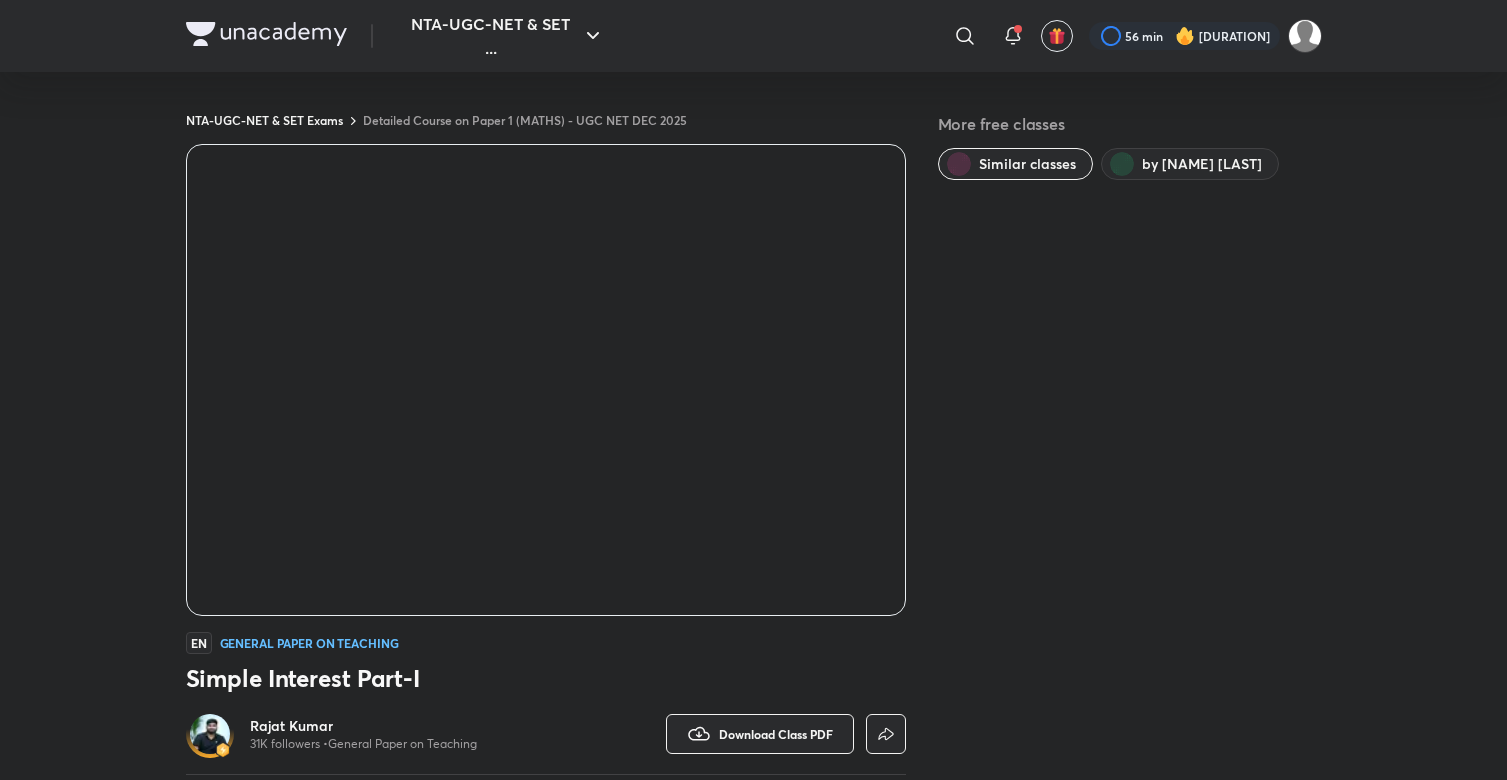 scroll, scrollTop: 0, scrollLeft: 0, axis: both 